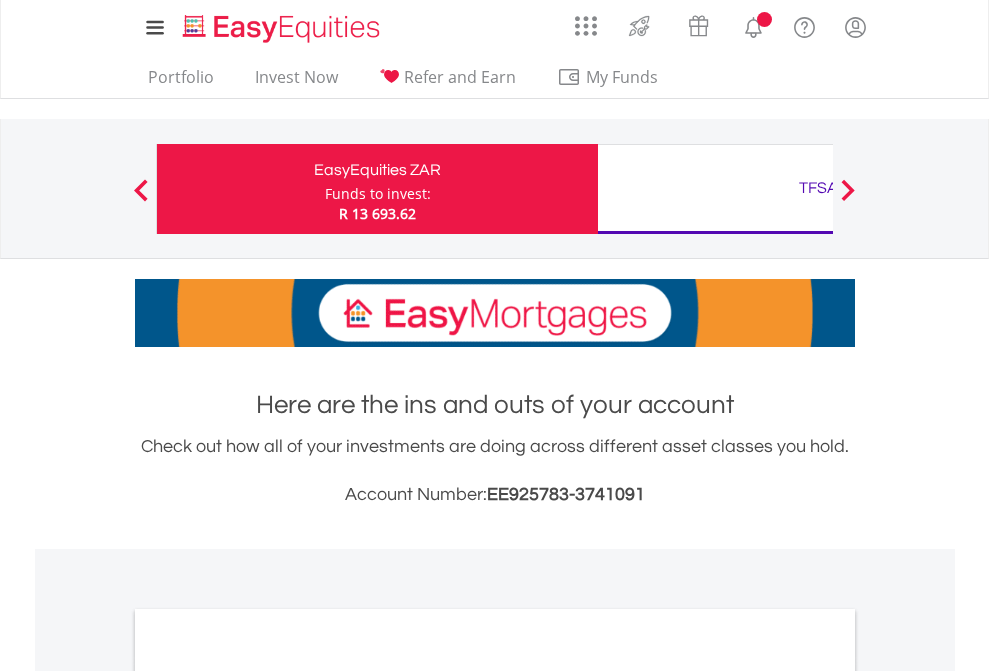 scroll, scrollTop: 0, scrollLeft: 0, axis: both 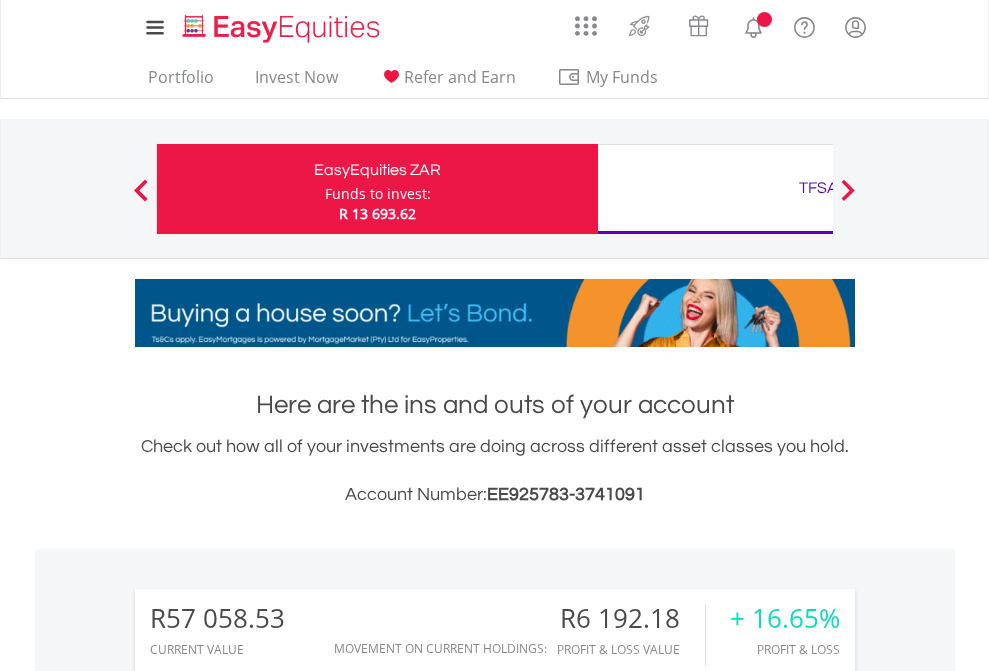 click on "Funds to invest:" at bounding box center (378, 194) 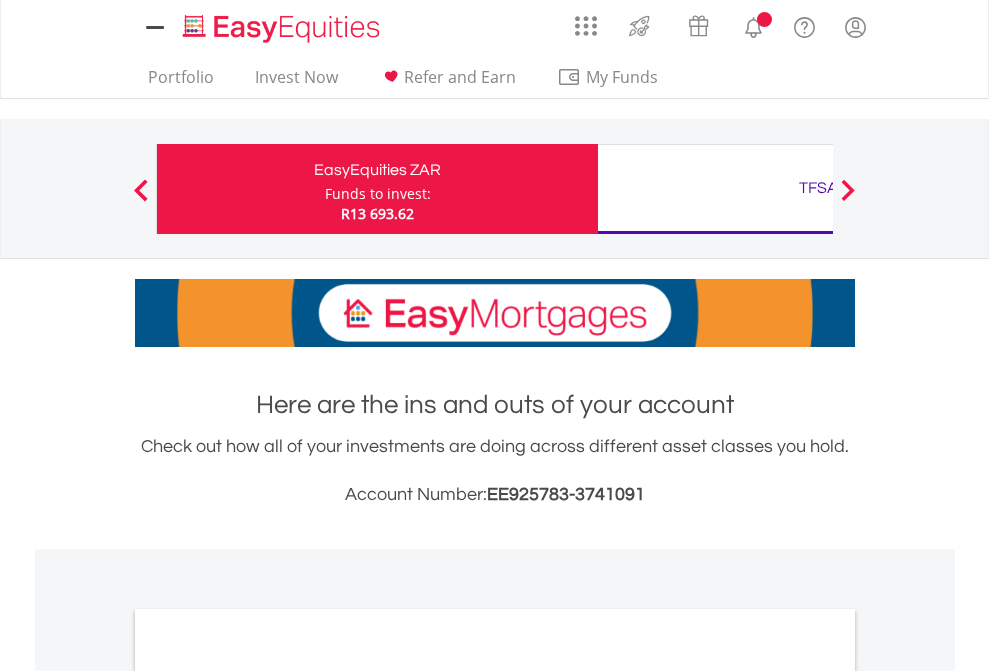scroll, scrollTop: 0, scrollLeft: 0, axis: both 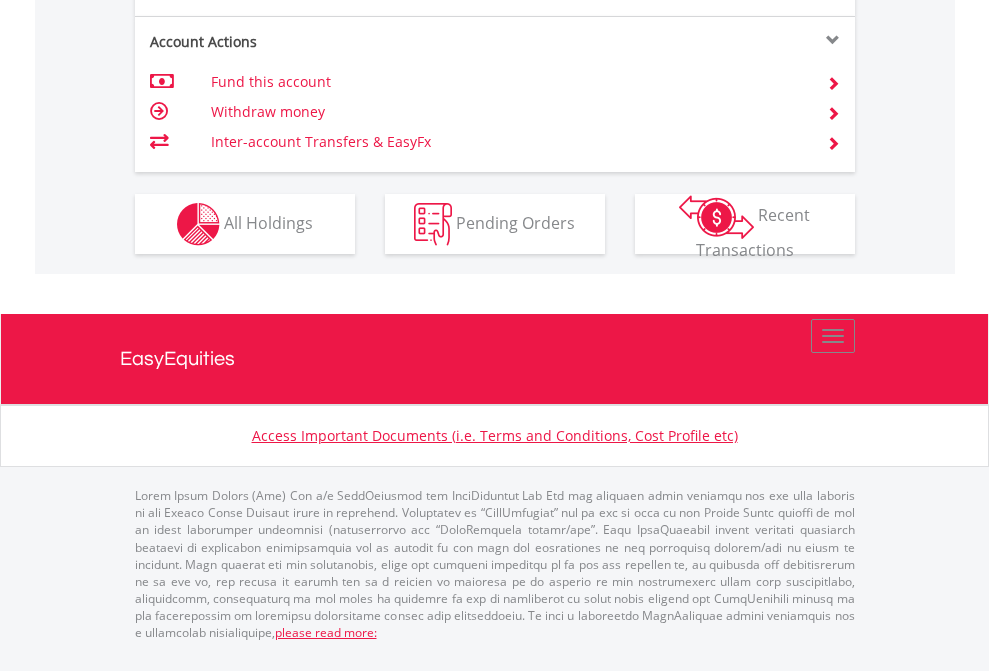 click on "Investment types" at bounding box center [706, -337] 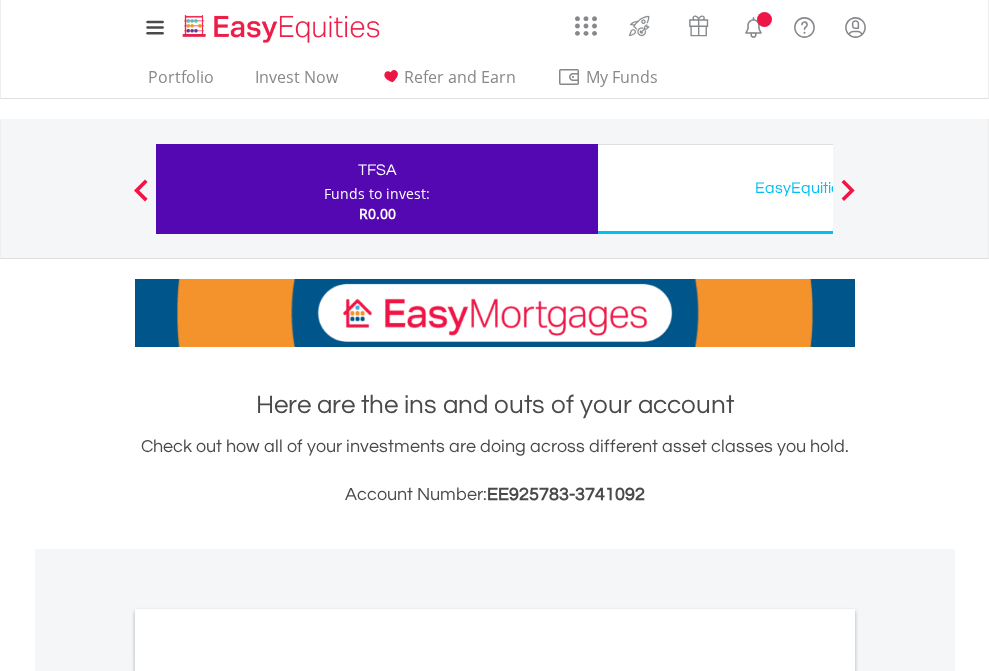 scroll, scrollTop: 0, scrollLeft: 0, axis: both 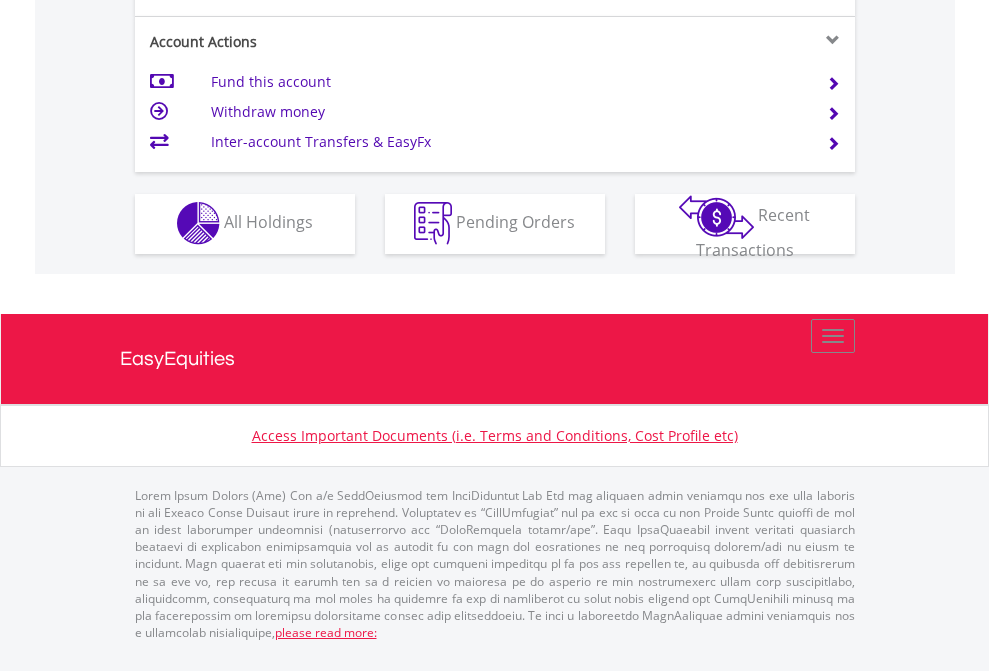 click on "Investment types" at bounding box center (706, -353) 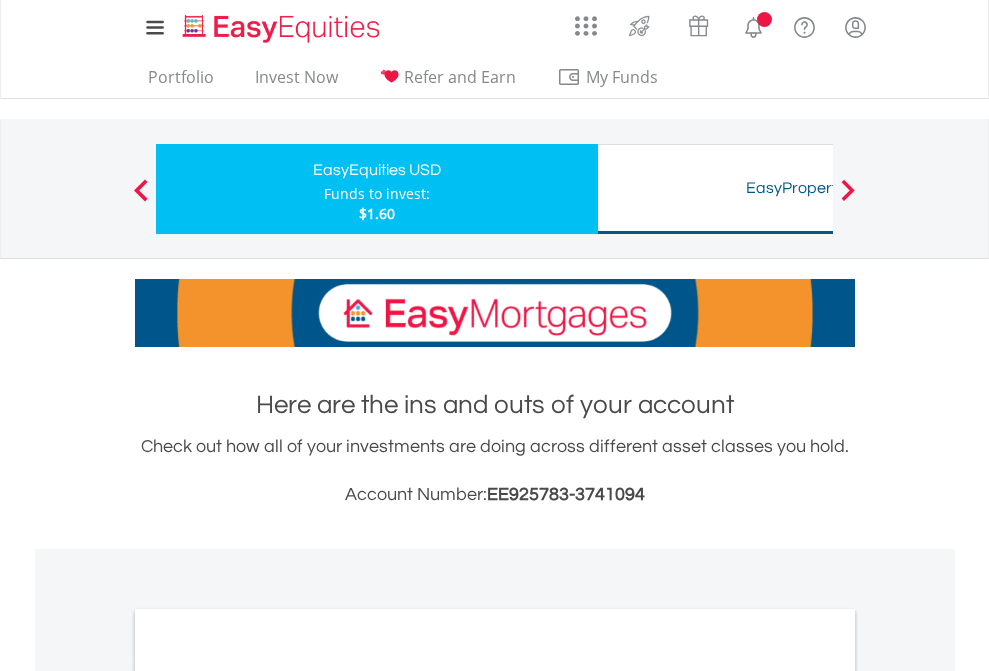 scroll, scrollTop: 0, scrollLeft: 0, axis: both 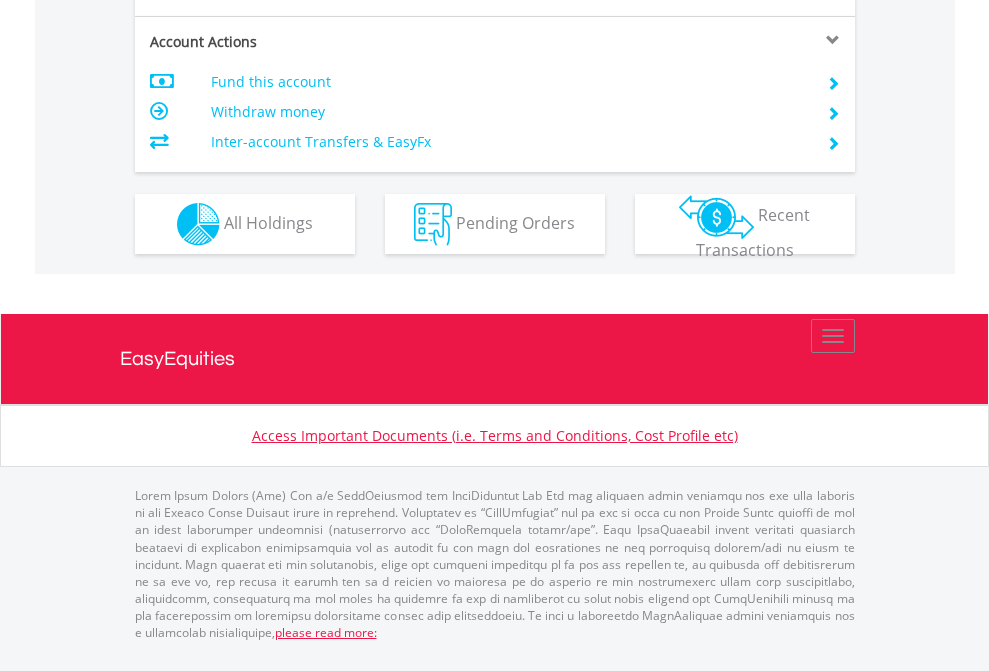 click on "Investment types" at bounding box center (706, -337) 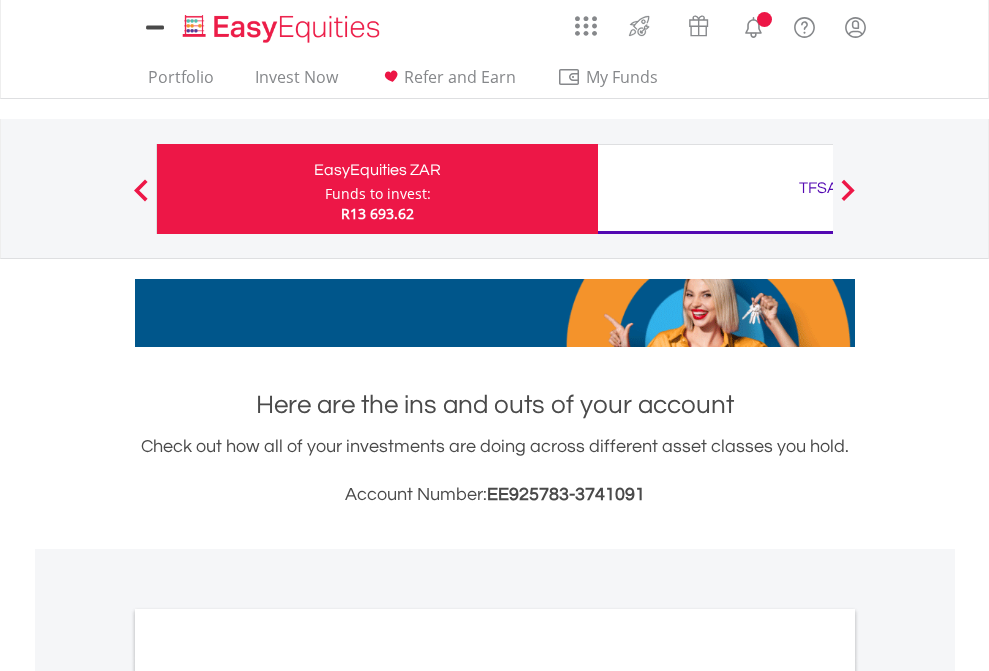 scroll, scrollTop: 0, scrollLeft: 0, axis: both 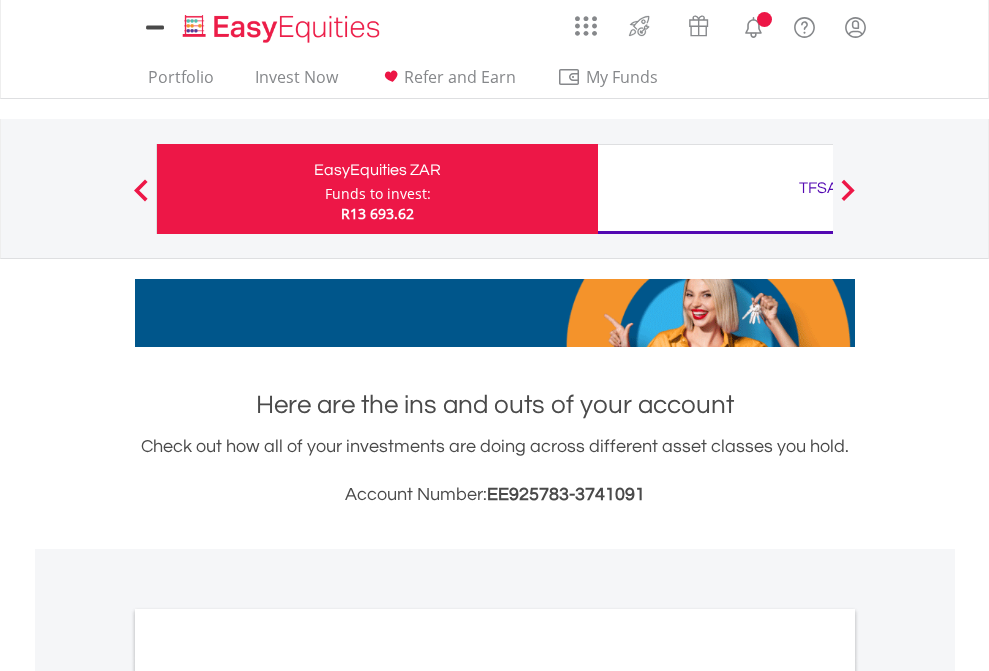 click on "All Holdings" at bounding box center [268, 1096] 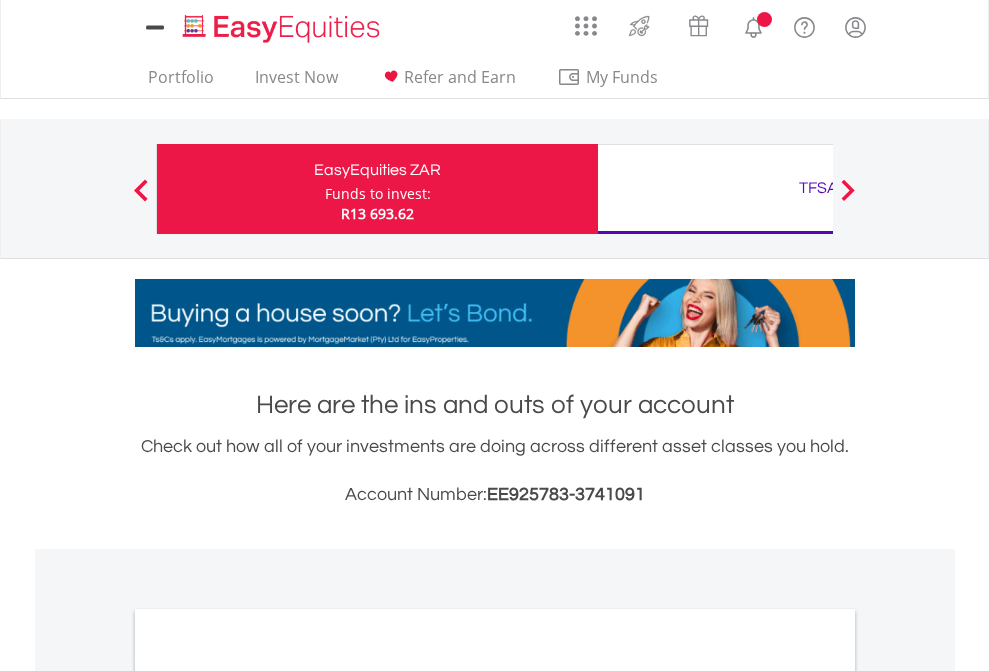 scroll, scrollTop: 1202, scrollLeft: 0, axis: vertical 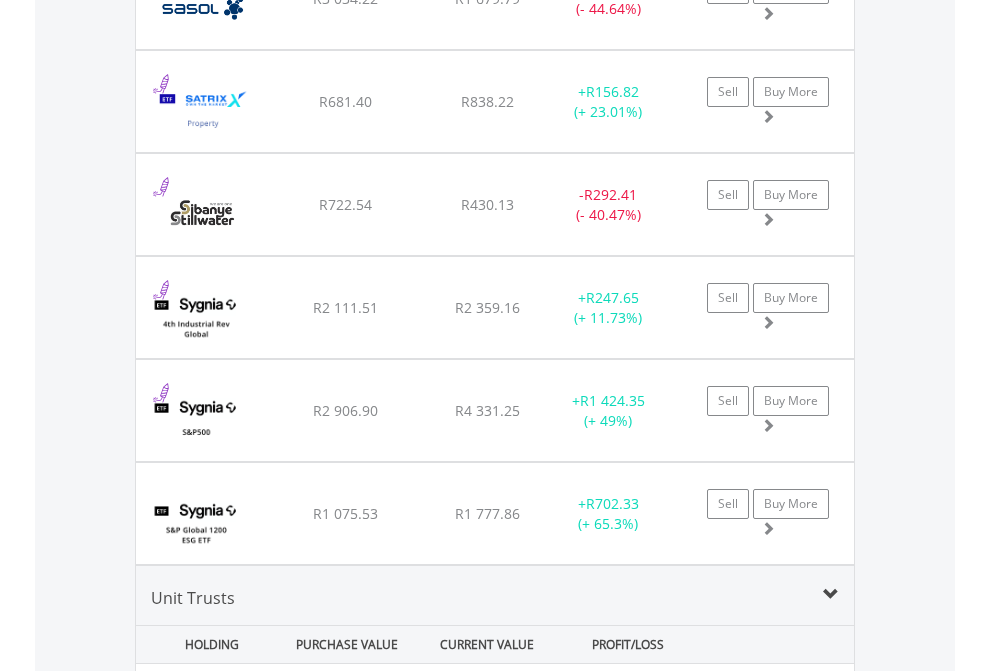 click on "TFSA" at bounding box center [818, -2196] 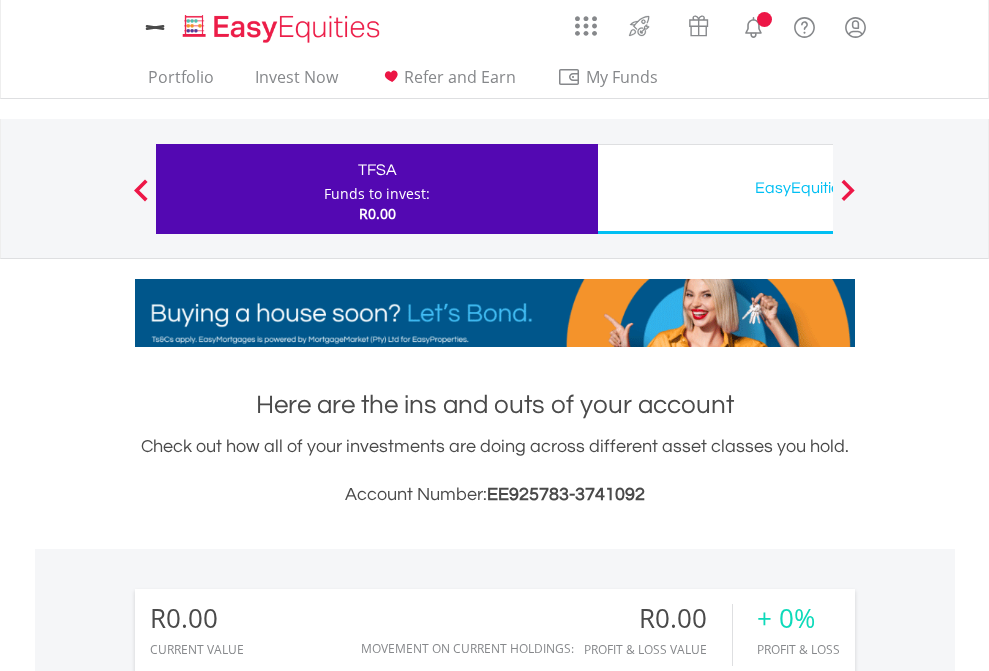scroll, scrollTop: 1486, scrollLeft: 0, axis: vertical 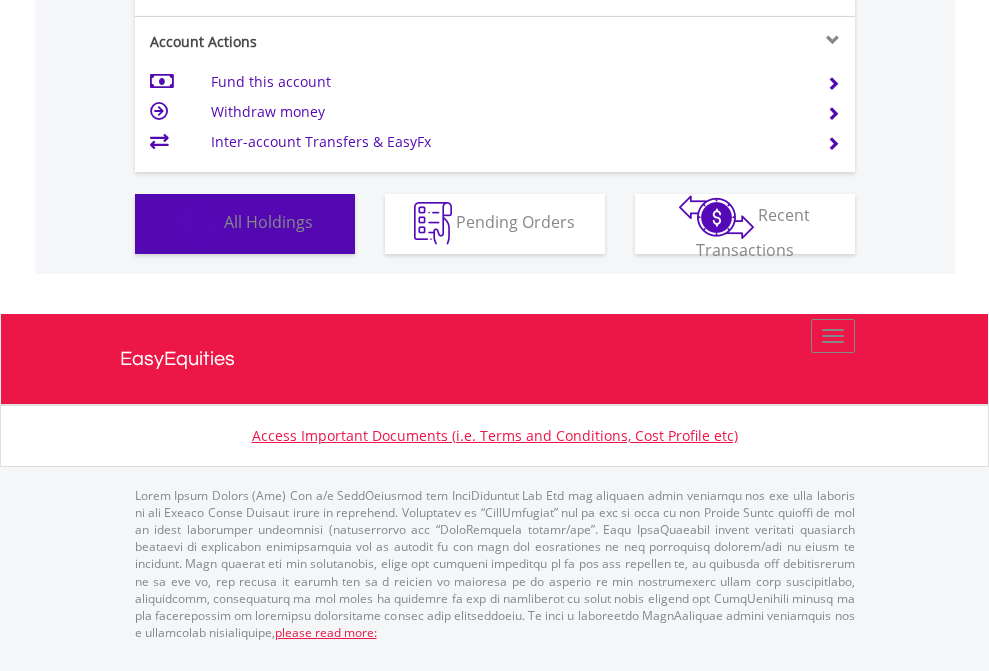 click on "All Holdings" at bounding box center [268, 222] 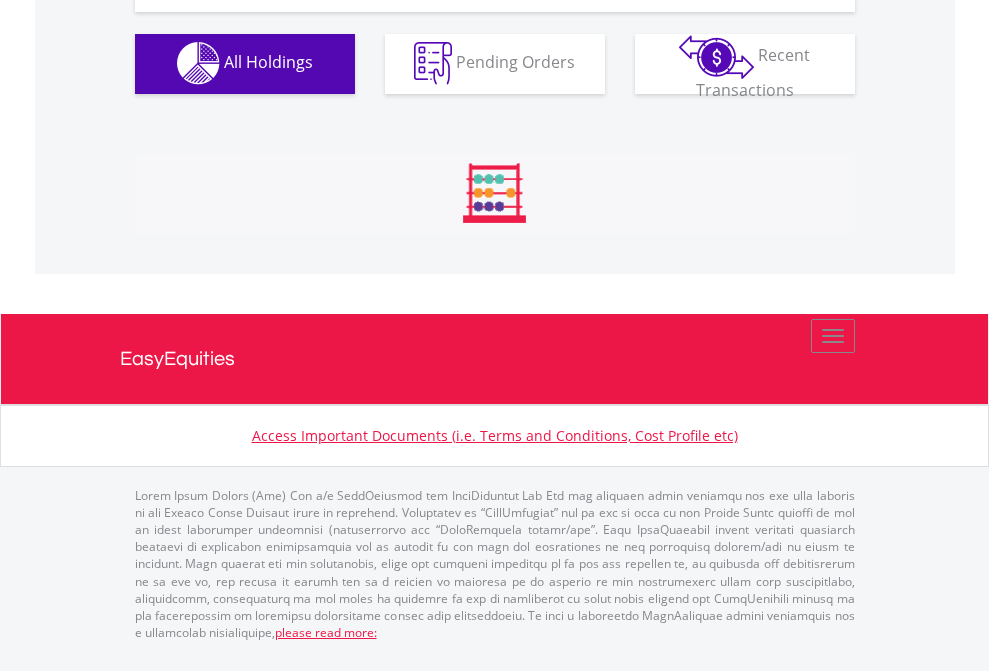 scroll, scrollTop: 1980, scrollLeft: 0, axis: vertical 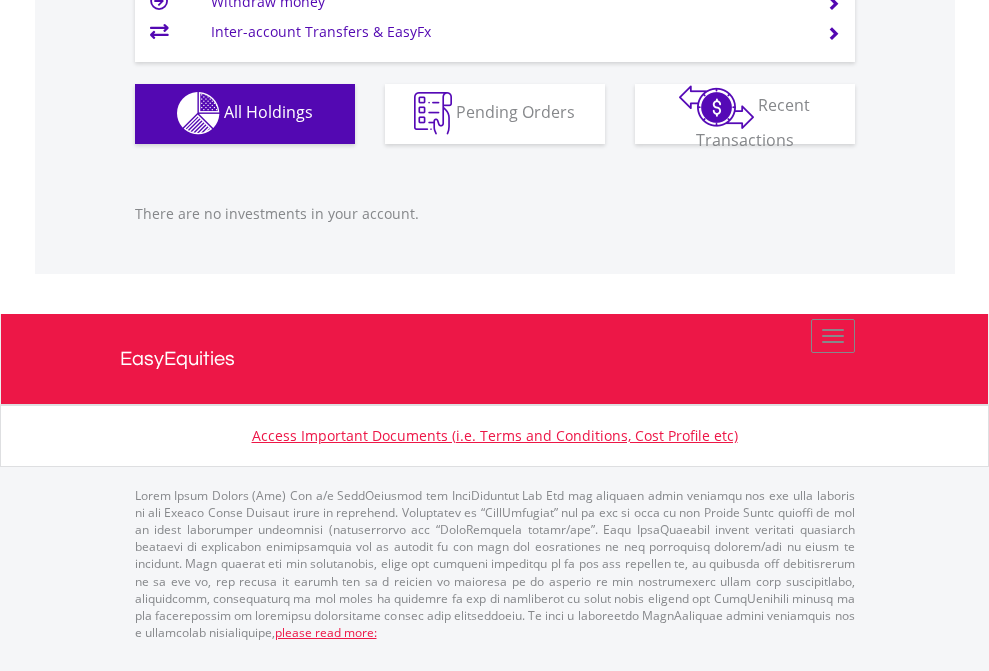 click on "EasyEquities USD" at bounding box center (818, -1142) 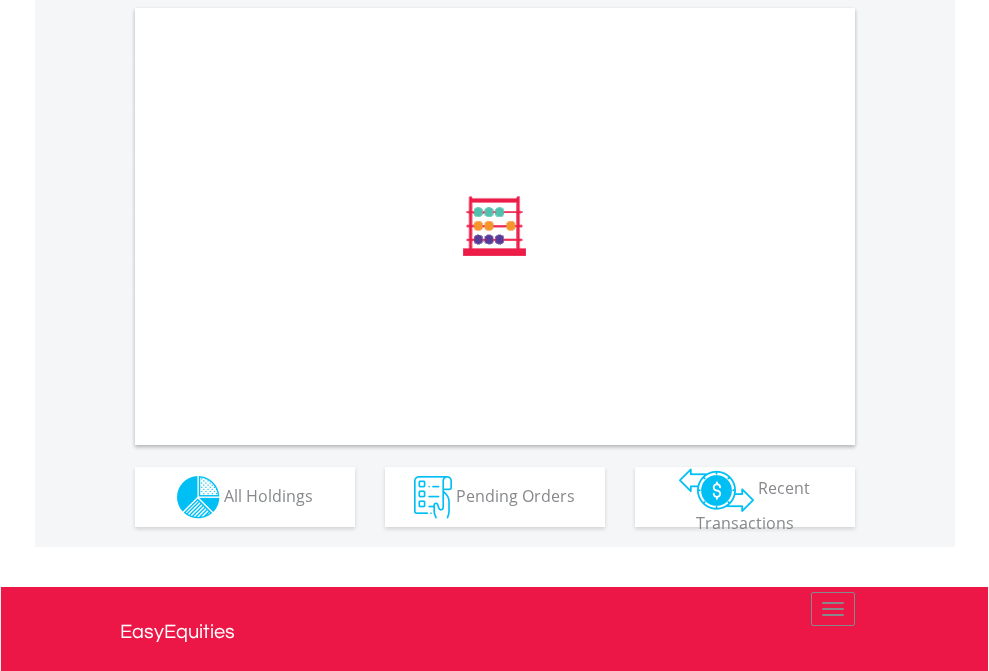 click on "All Holdings" at bounding box center [268, 495] 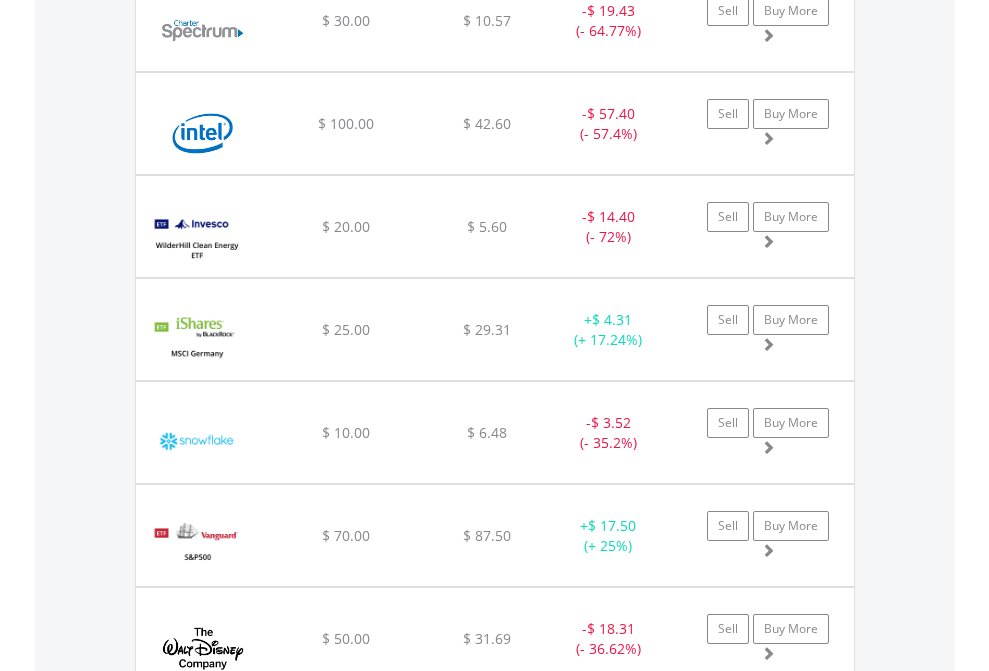 scroll, scrollTop: 2265, scrollLeft: 0, axis: vertical 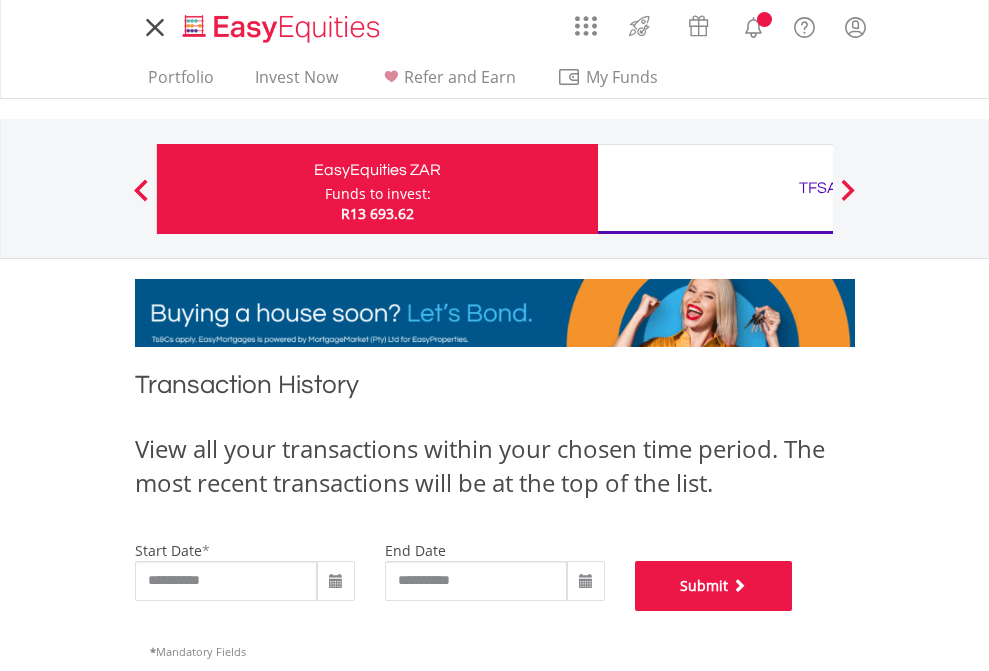click on "Submit" at bounding box center [714, 586] 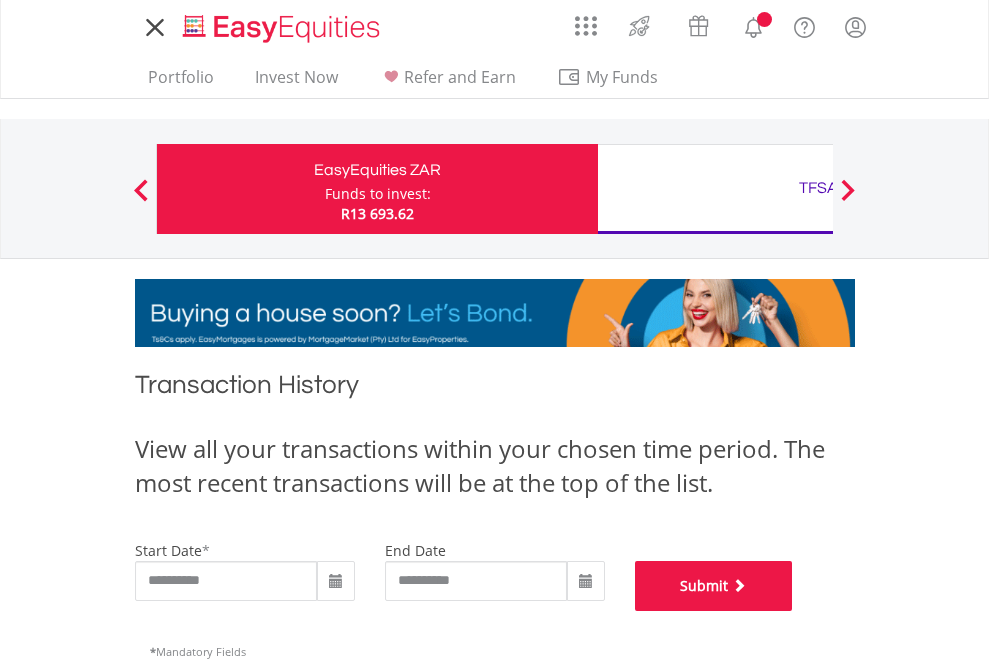 scroll, scrollTop: 811, scrollLeft: 0, axis: vertical 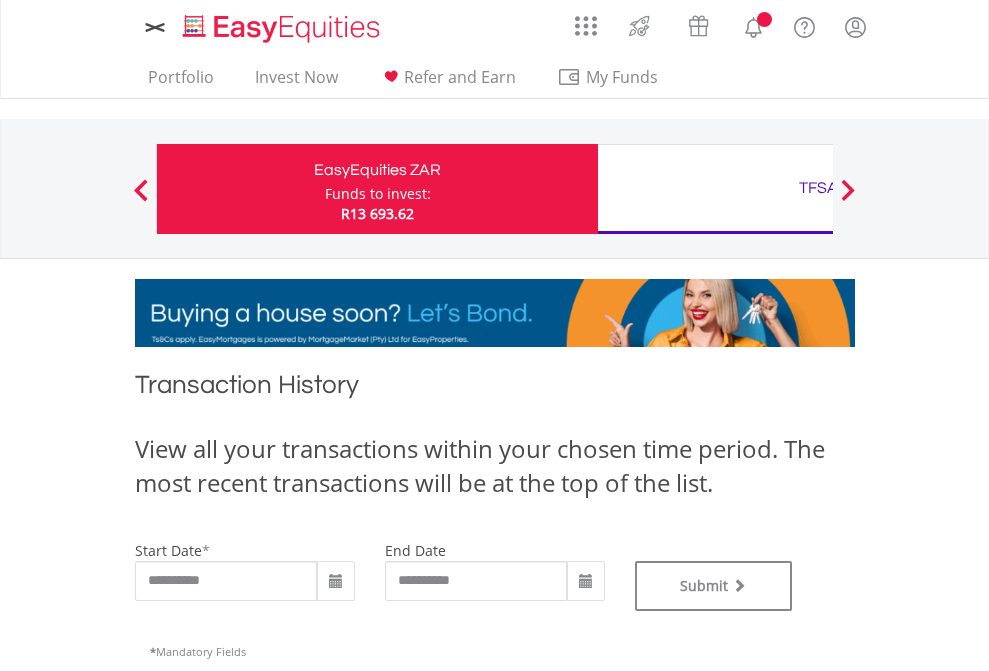 click on "TFSA" at bounding box center (818, 188) 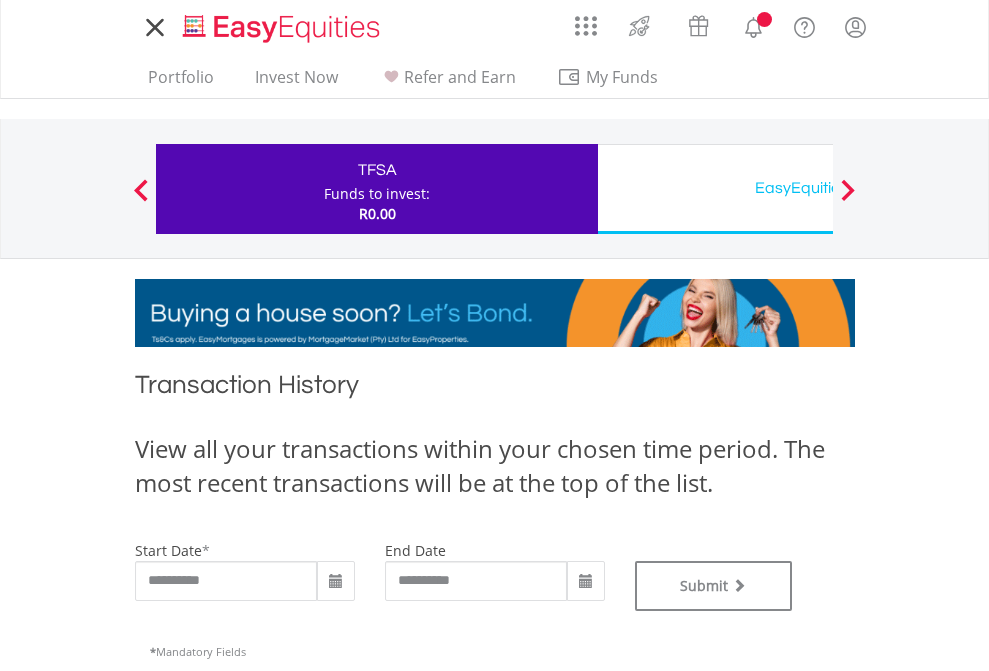 scroll, scrollTop: 0, scrollLeft: 0, axis: both 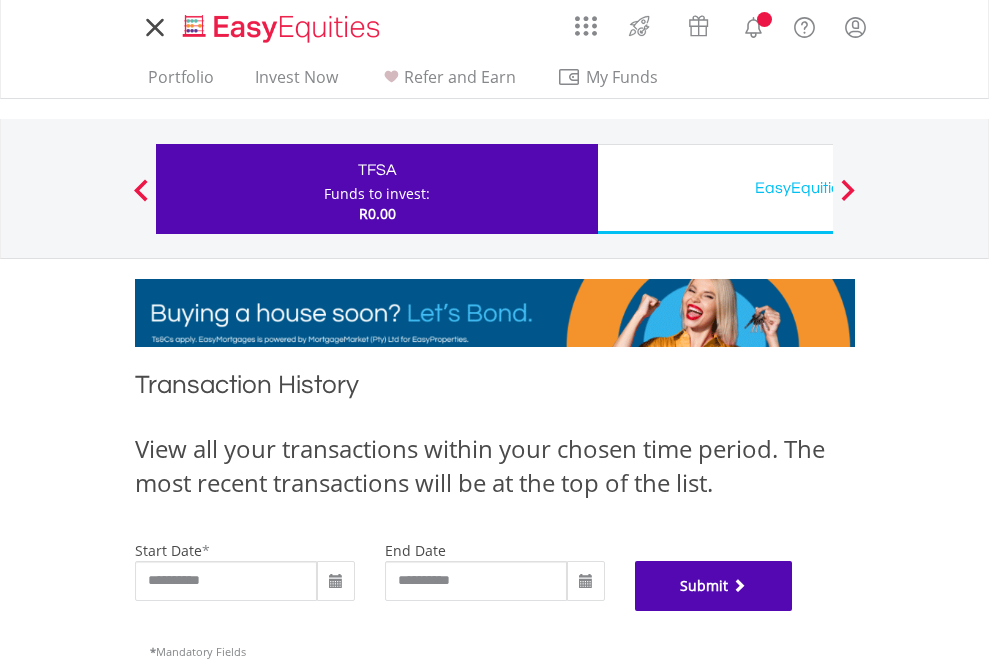 click on "Submit" at bounding box center (714, 586) 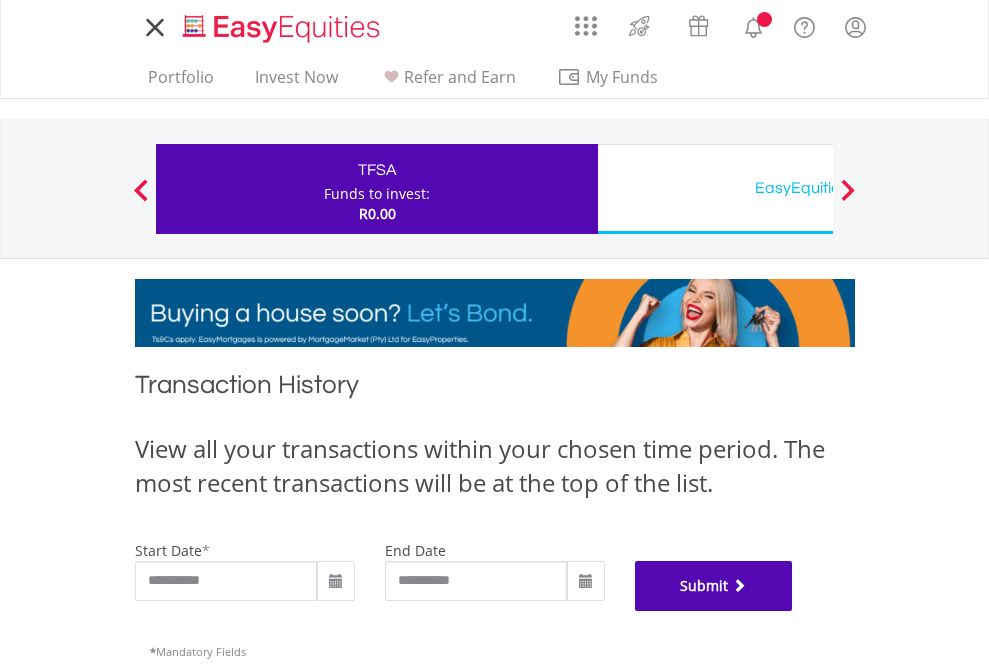 scroll, scrollTop: 811, scrollLeft: 0, axis: vertical 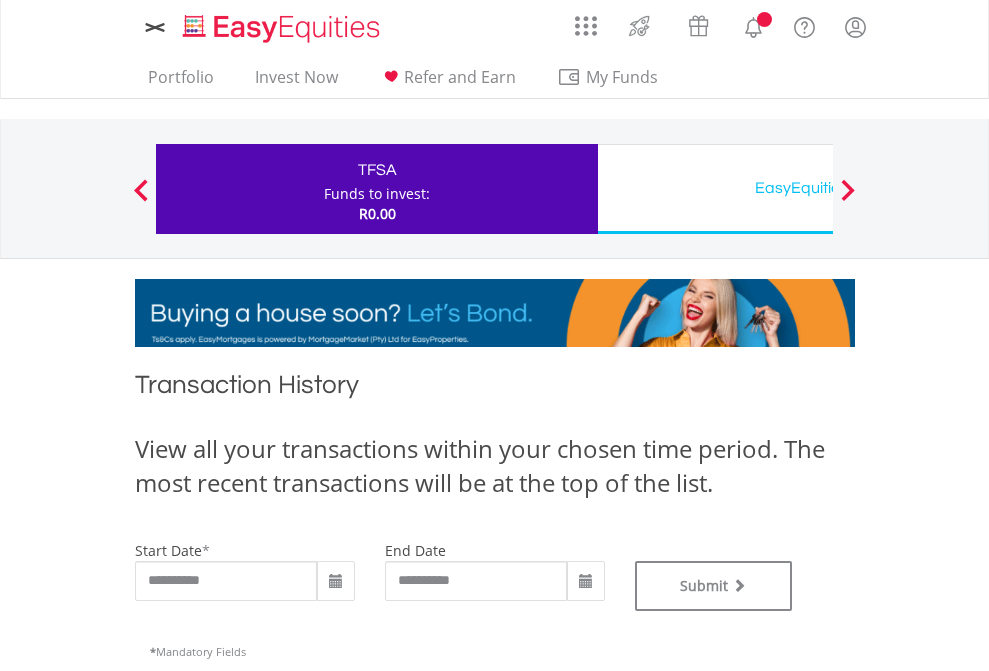 click on "EasyEquities USD" at bounding box center [818, 188] 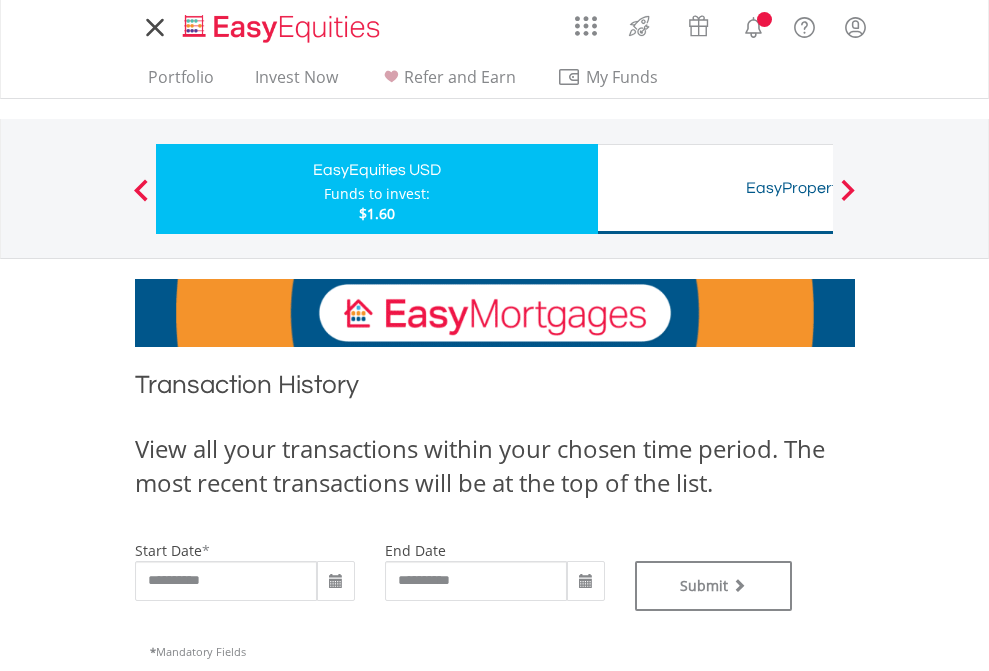 scroll, scrollTop: 0, scrollLeft: 0, axis: both 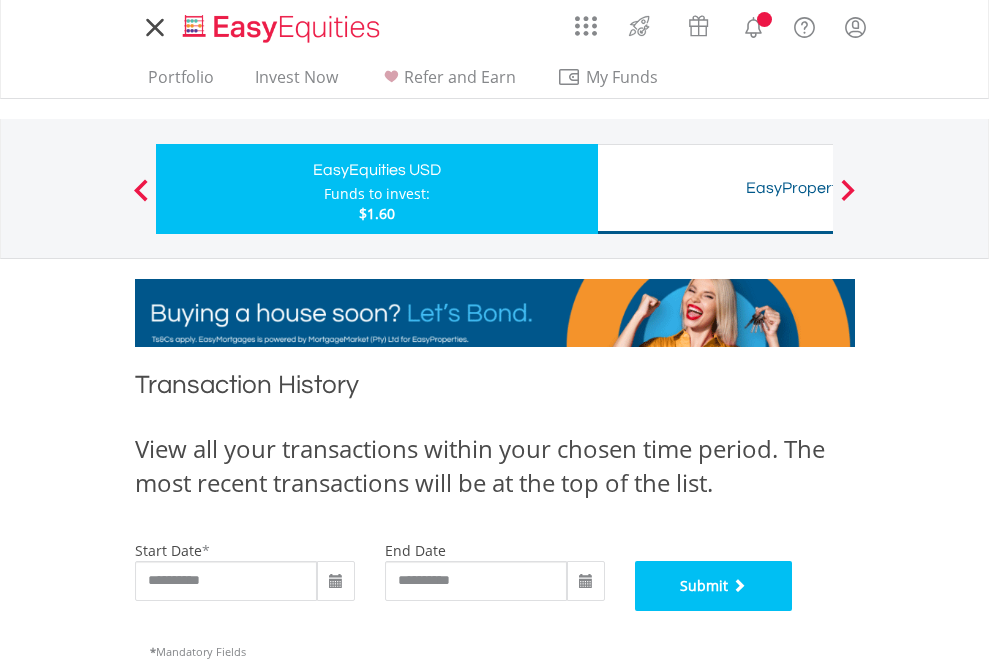 click on "Submit" at bounding box center (714, 586) 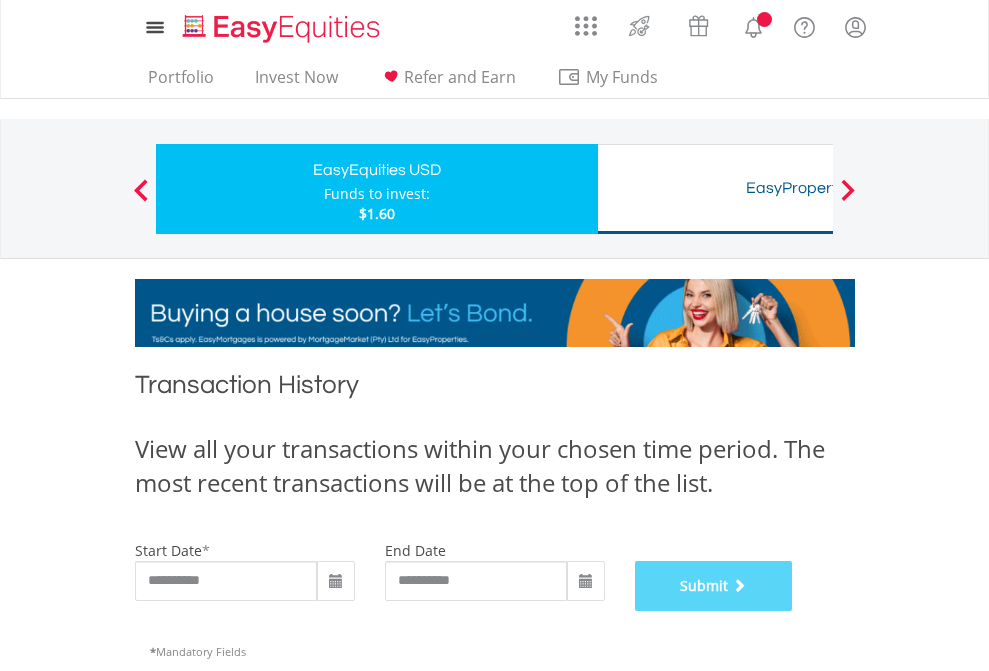 scroll, scrollTop: 811, scrollLeft: 0, axis: vertical 